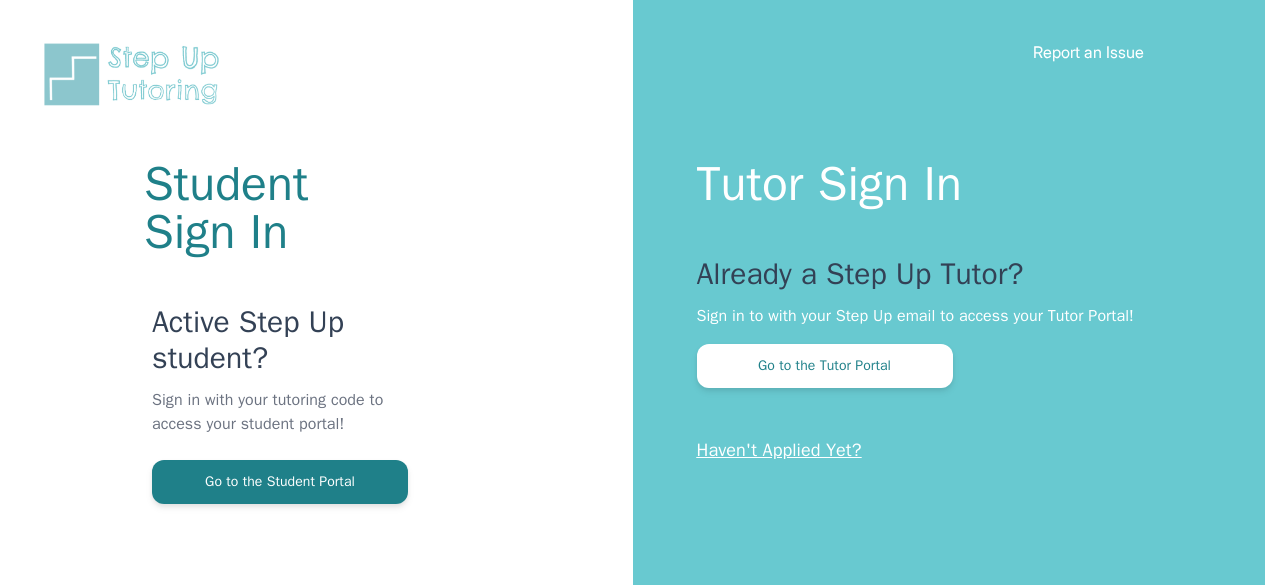 scroll, scrollTop: 0, scrollLeft: 0, axis: both 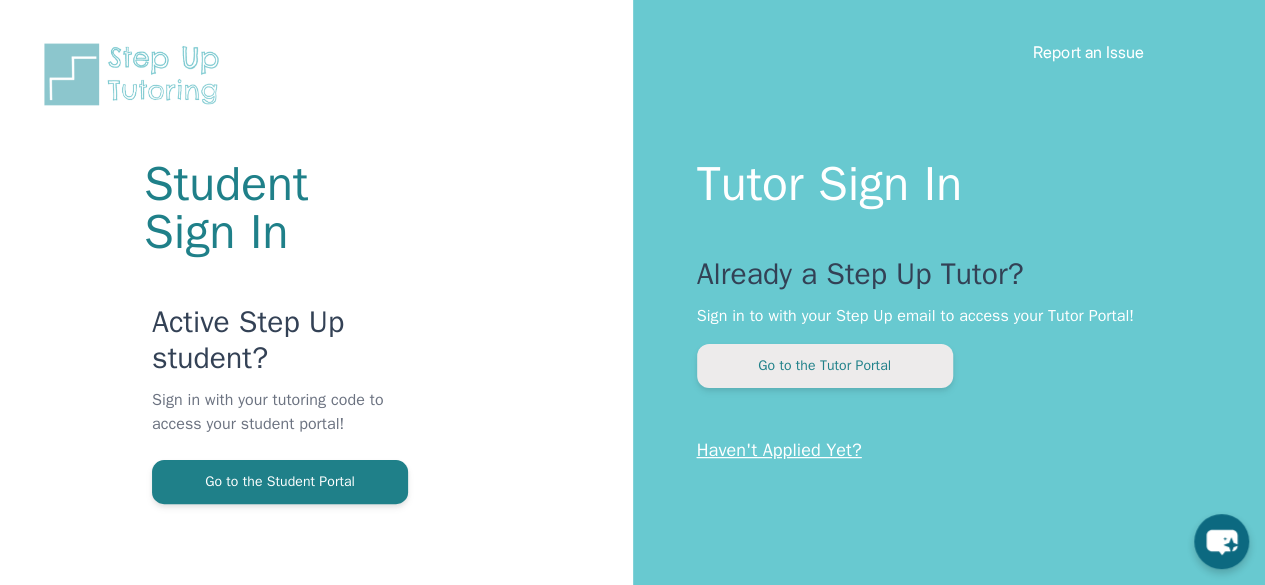 click on "Go to the Tutor Portal" at bounding box center (825, 366) 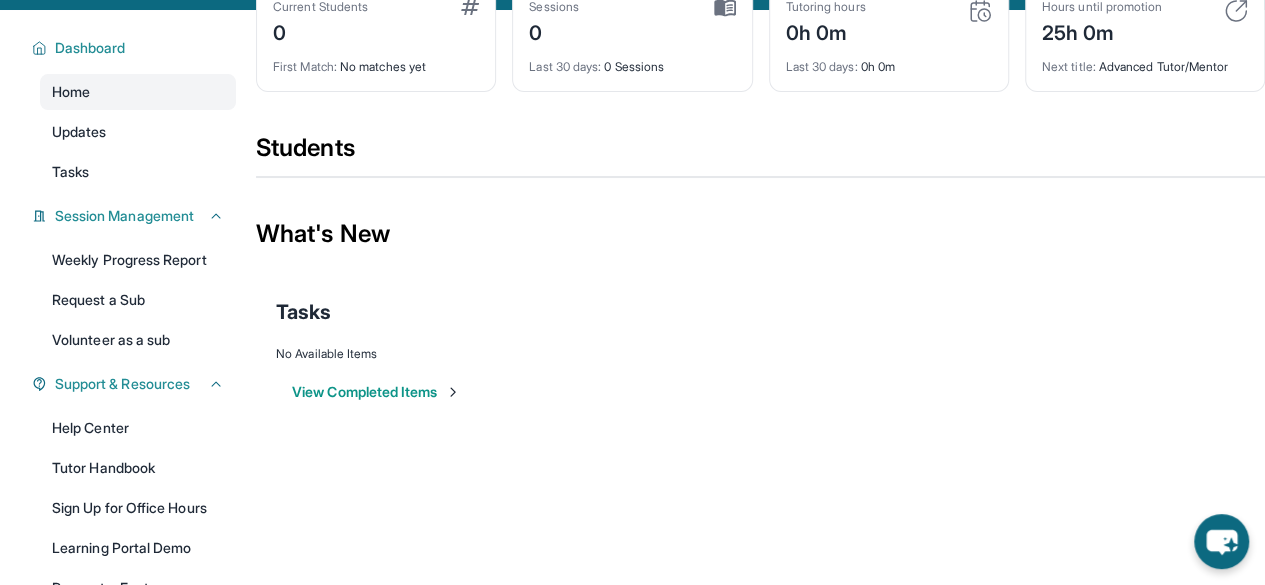 scroll, scrollTop: 0, scrollLeft: 0, axis: both 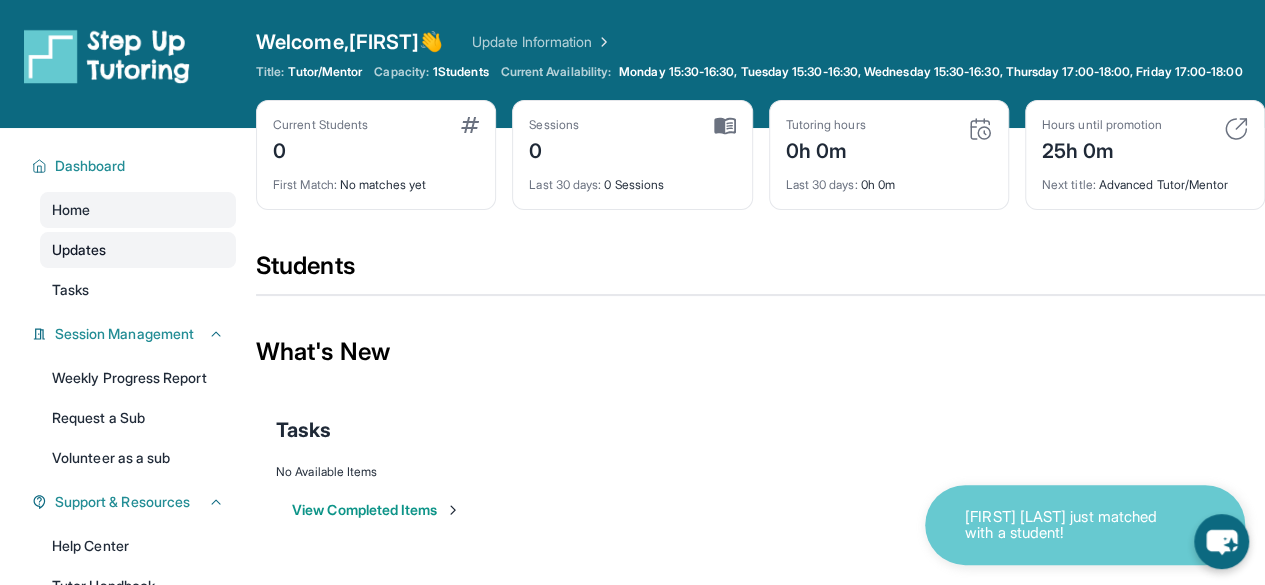 click on "Updates" at bounding box center (138, 250) 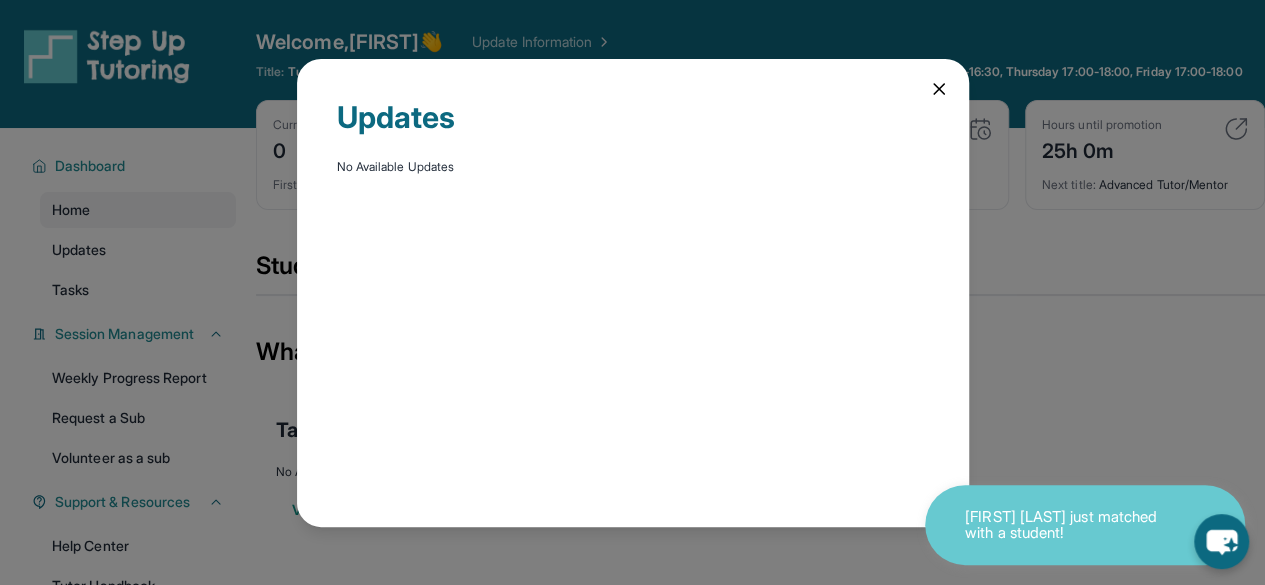 click on "Updates No Available Updates" at bounding box center (633, 293) 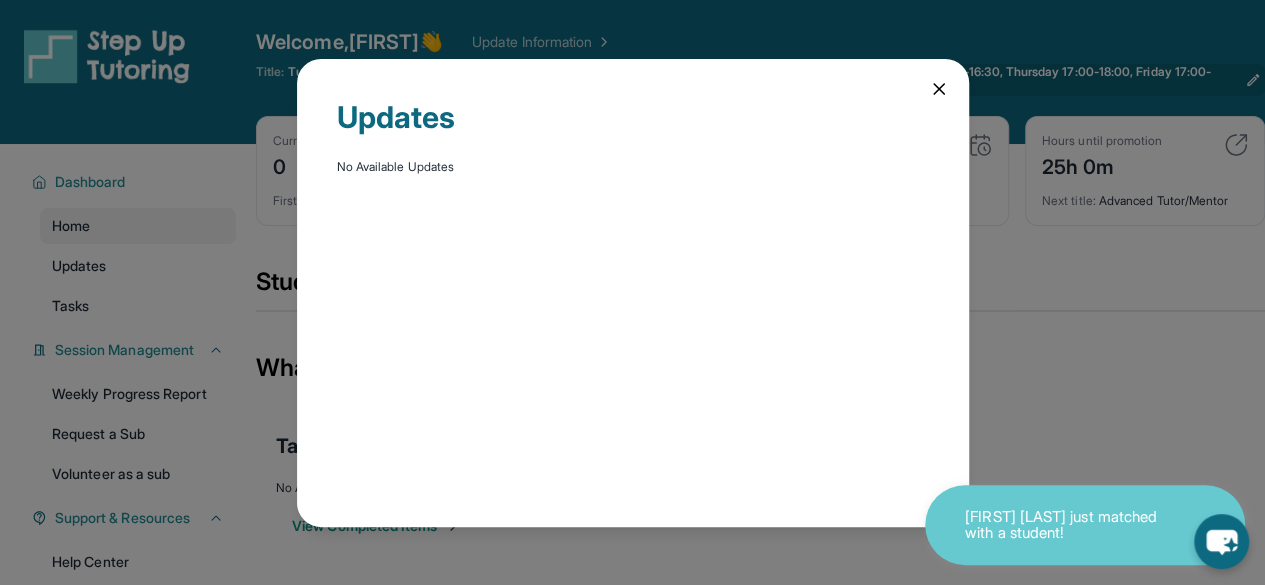 drag, startPoint x: 932, startPoint y: 91, endPoint x: 931, endPoint y: 78, distance: 13.038404 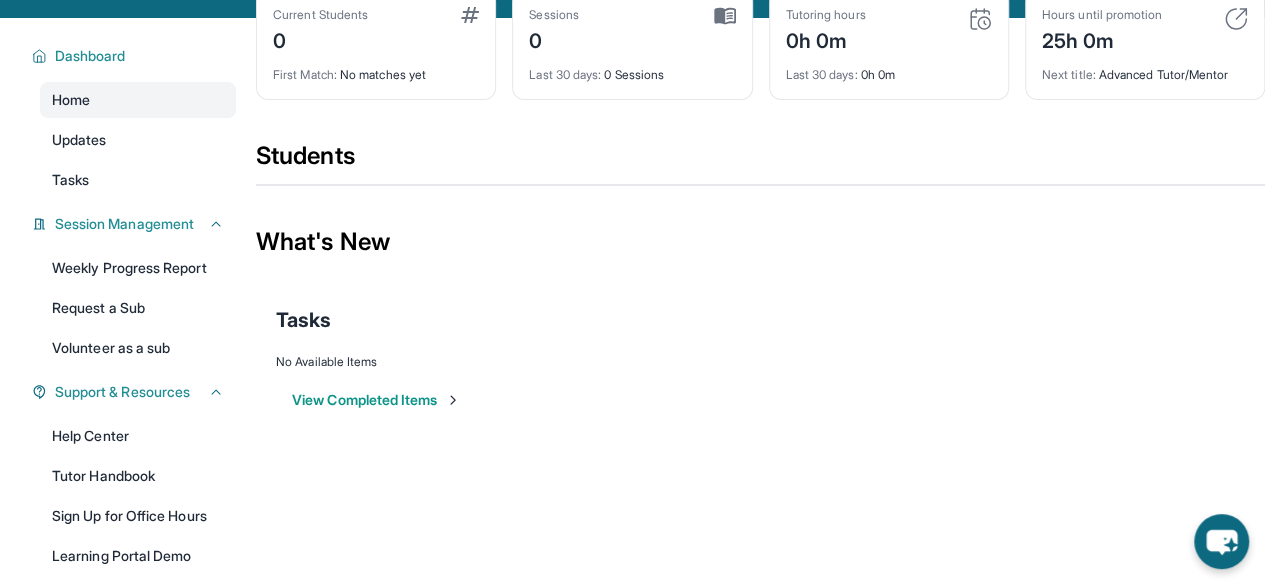 scroll, scrollTop: 0, scrollLeft: 0, axis: both 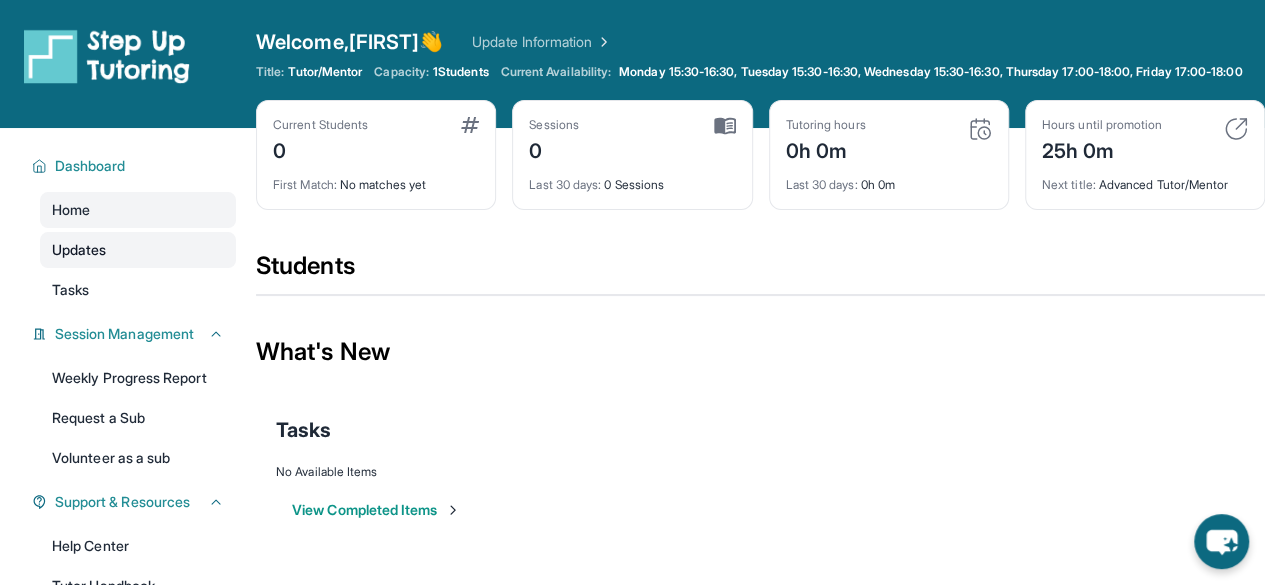 click on "Updates" at bounding box center [138, 250] 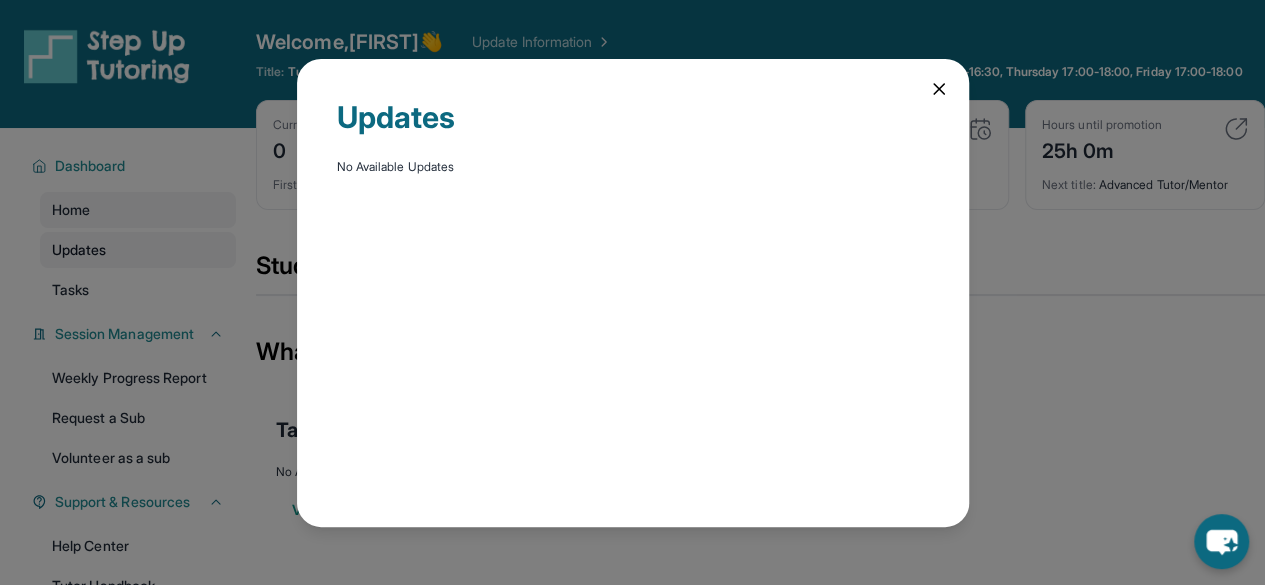 click on "Updates No Available Updates" at bounding box center [632, 292] 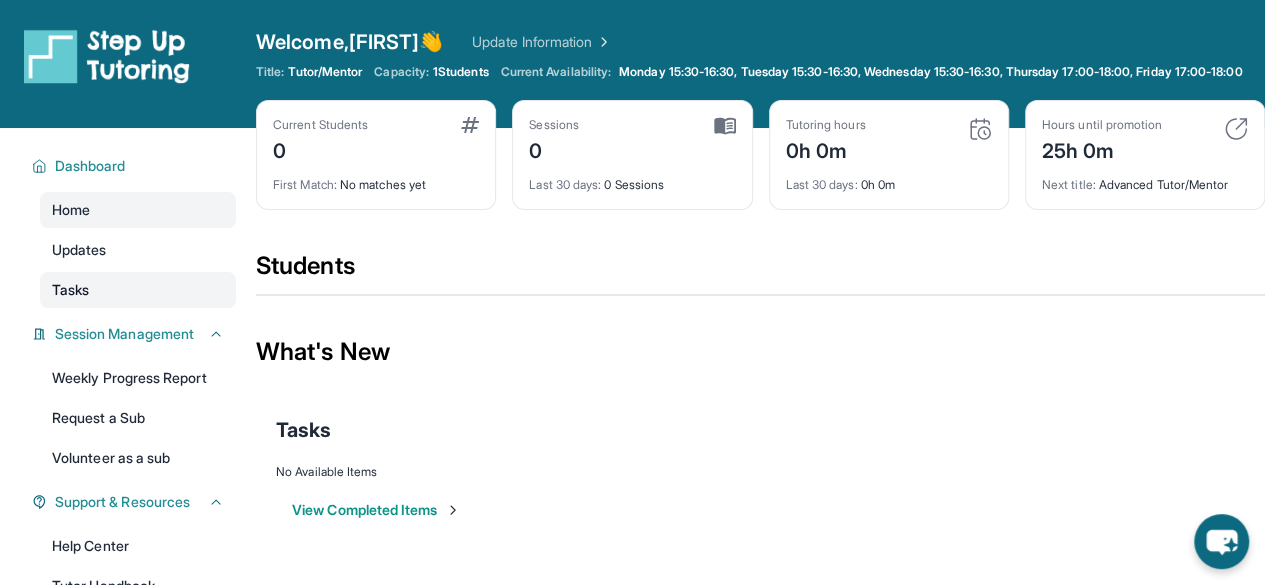 click on "Tasks" at bounding box center [138, 290] 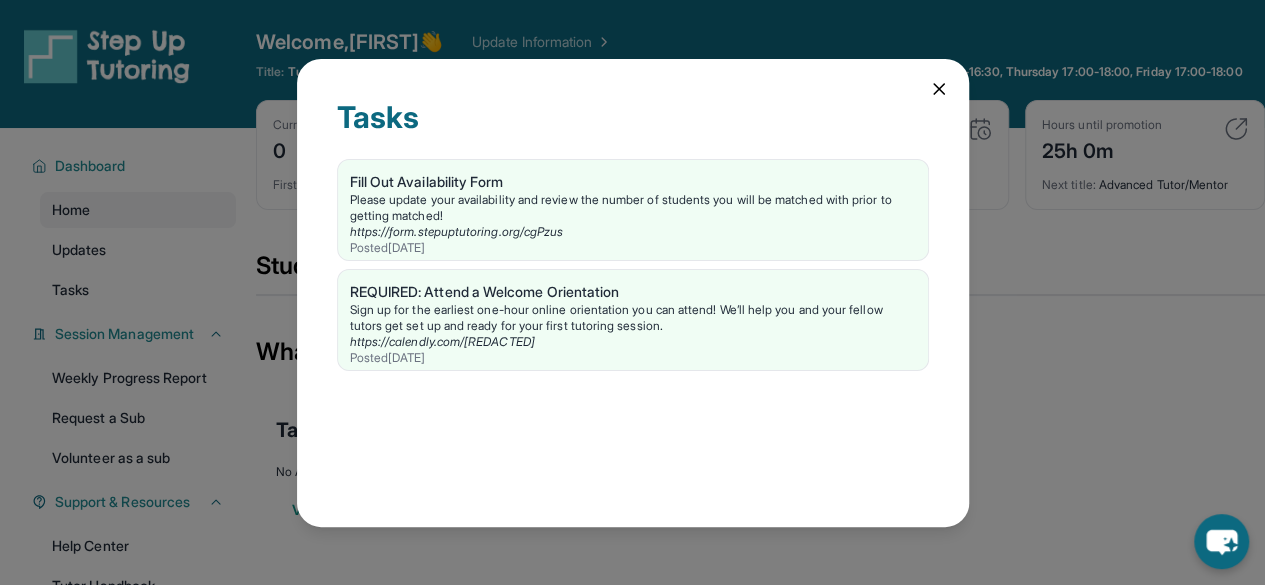 click on "Tasks Fill Out Availability Form Please update your availability and review the number of students you will be matched with prior to getting matched! https://form.stepuptutoring.org/cgPzus Posted  8/6/2025 REQUIRED: Attend a Welcome Orientation Sign up for the earliest one-hour online orientation you can attend! We’ll help you and your fellow tutors get set up and ready for your first tutoring session. https://calendly.com/stepup-tut/welcome-orientatio... Posted  8/6/2025" at bounding box center (632, 292) 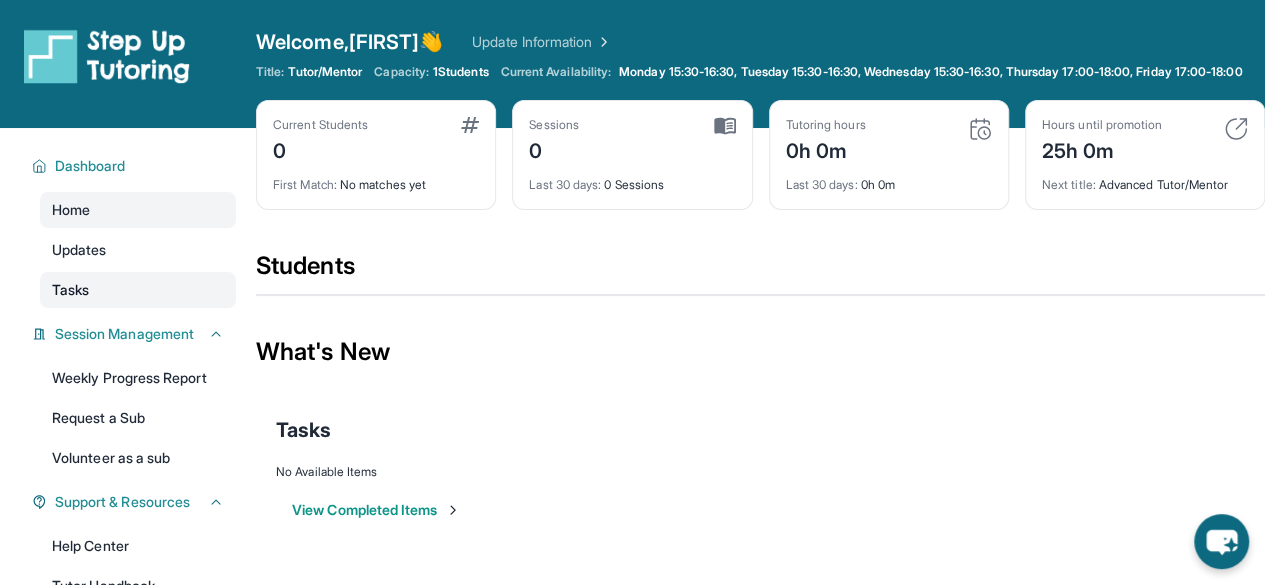 click on "Tasks" at bounding box center [138, 290] 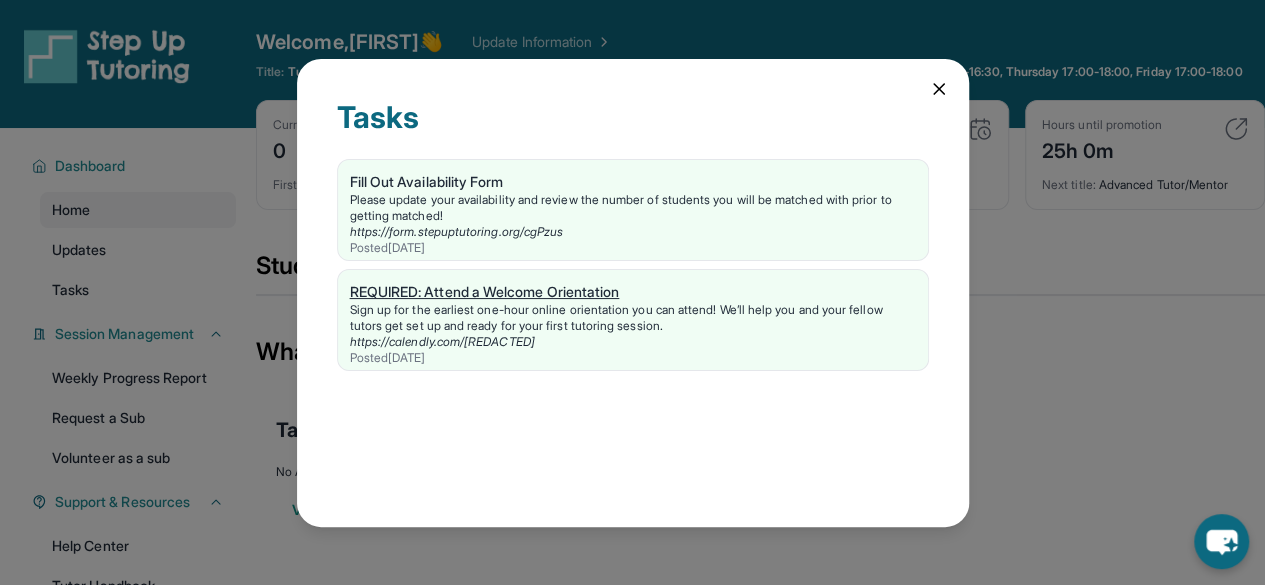 click on "Sign up for the earliest one-hour online orientation you can attend! We’ll help you and your fellow tutors get set up and ready for your first tutoring session." at bounding box center [633, 318] 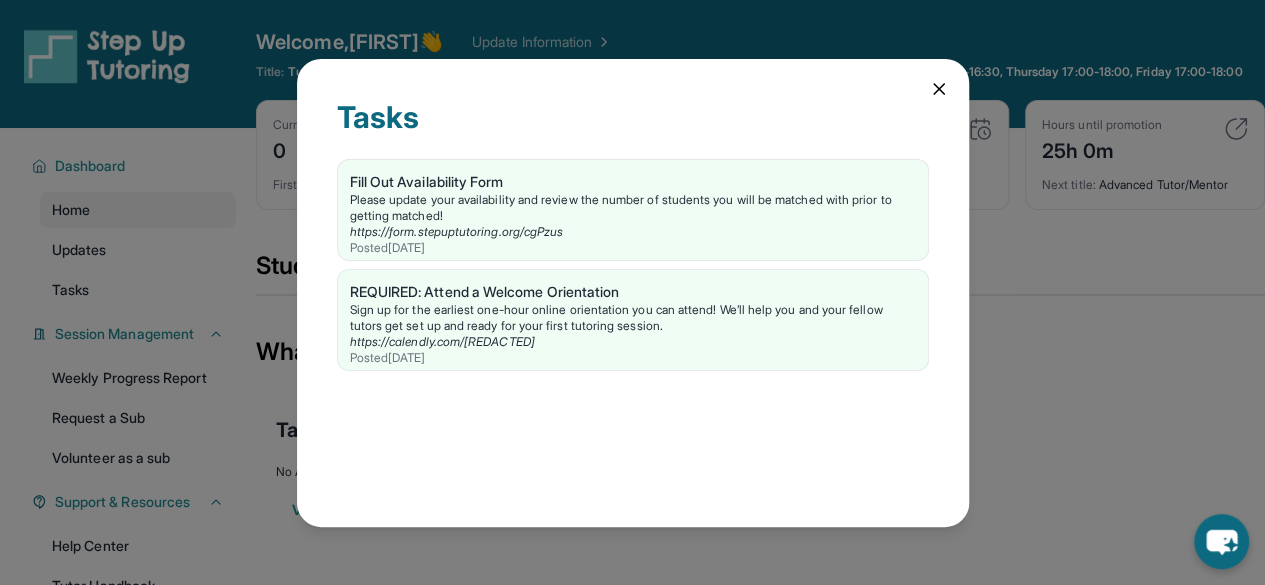 click 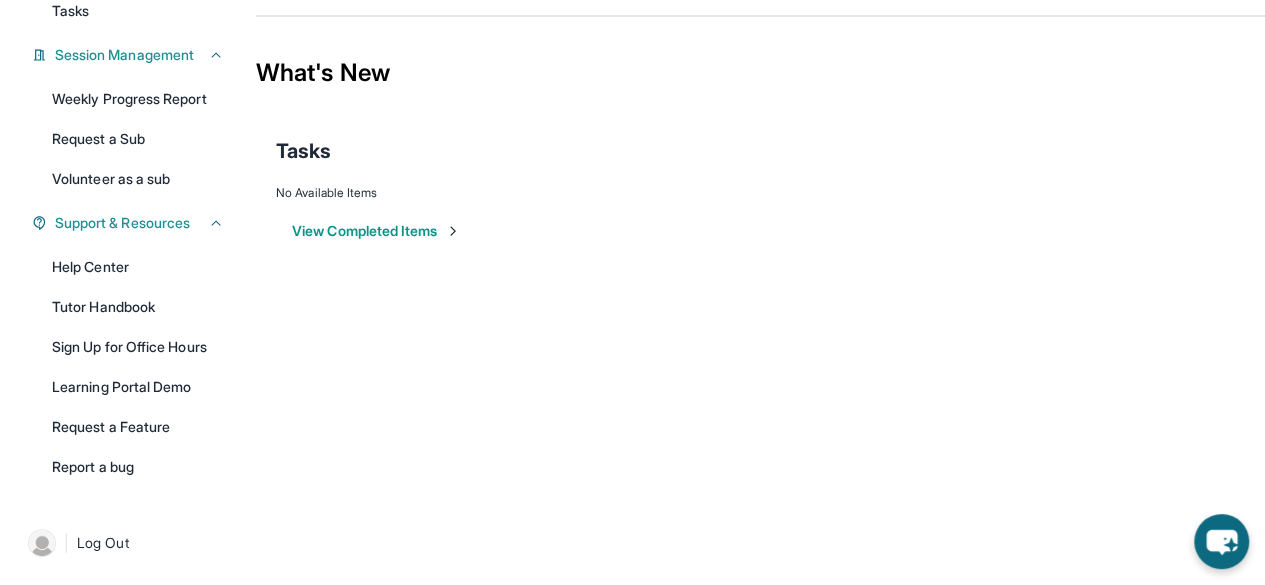 scroll, scrollTop: 0, scrollLeft: 0, axis: both 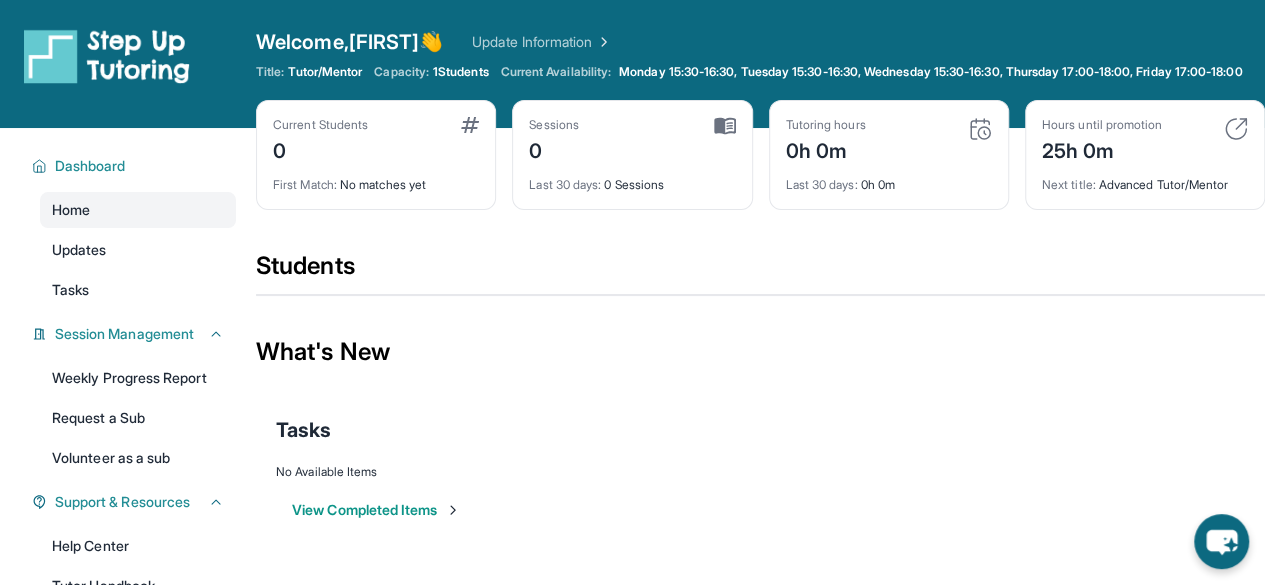 click on "Welcome,  Aaron  👋 Update Information" at bounding box center [760, 42] 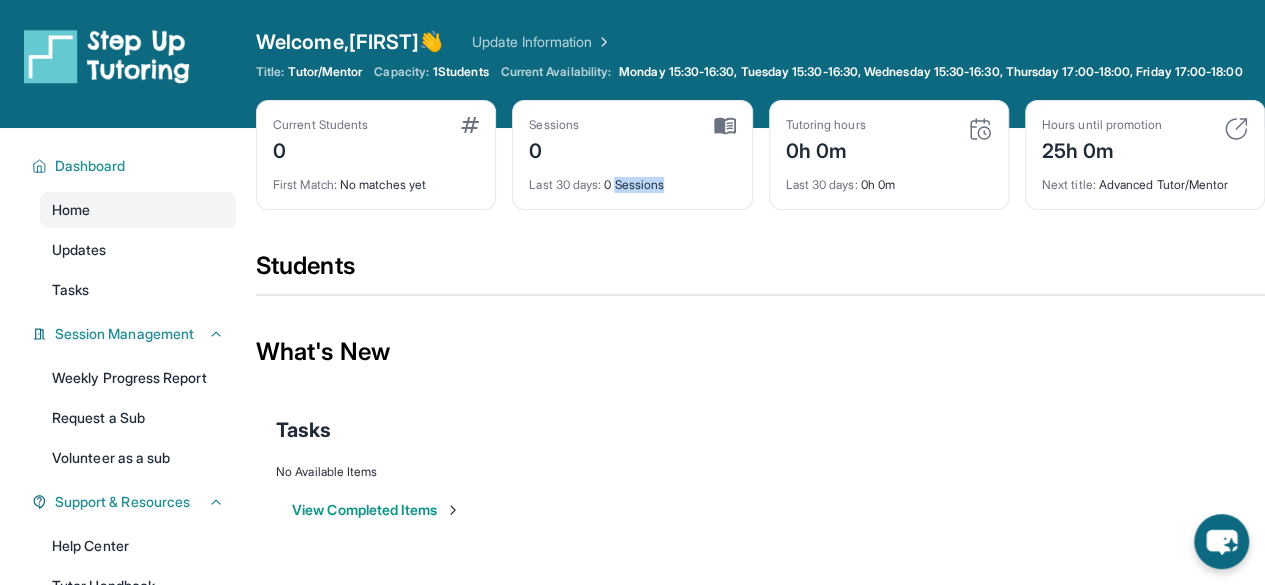 click on "Last 30 days :   0 Sessions" at bounding box center (632, 179) 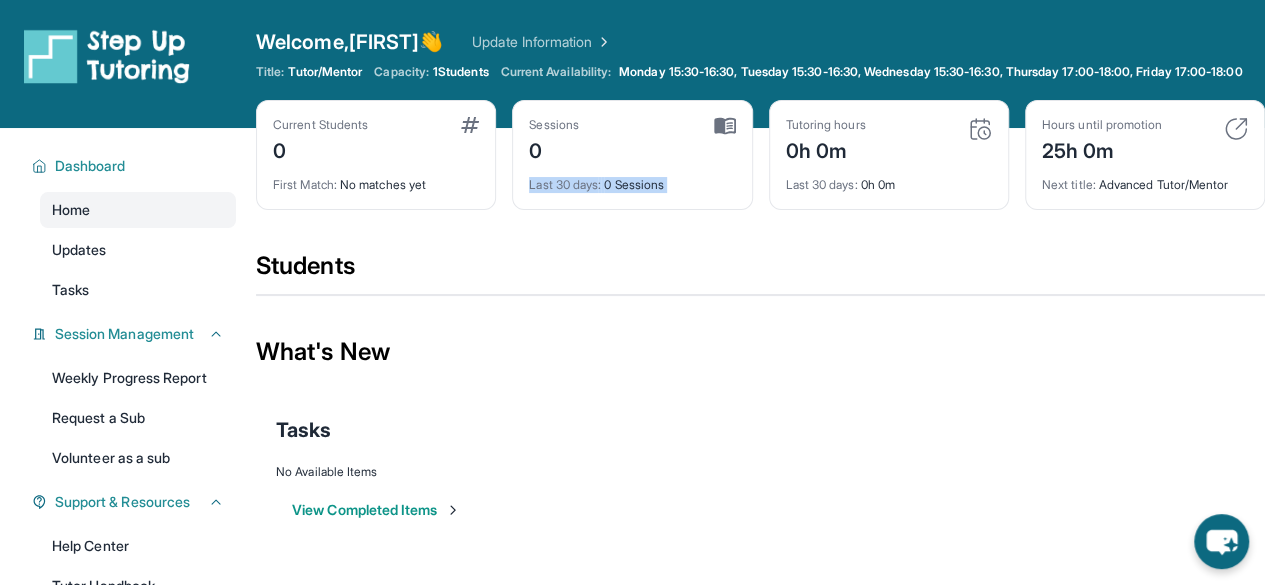 click on "Last 30 days :   0 Sessions" at bounding box center [632, 179] 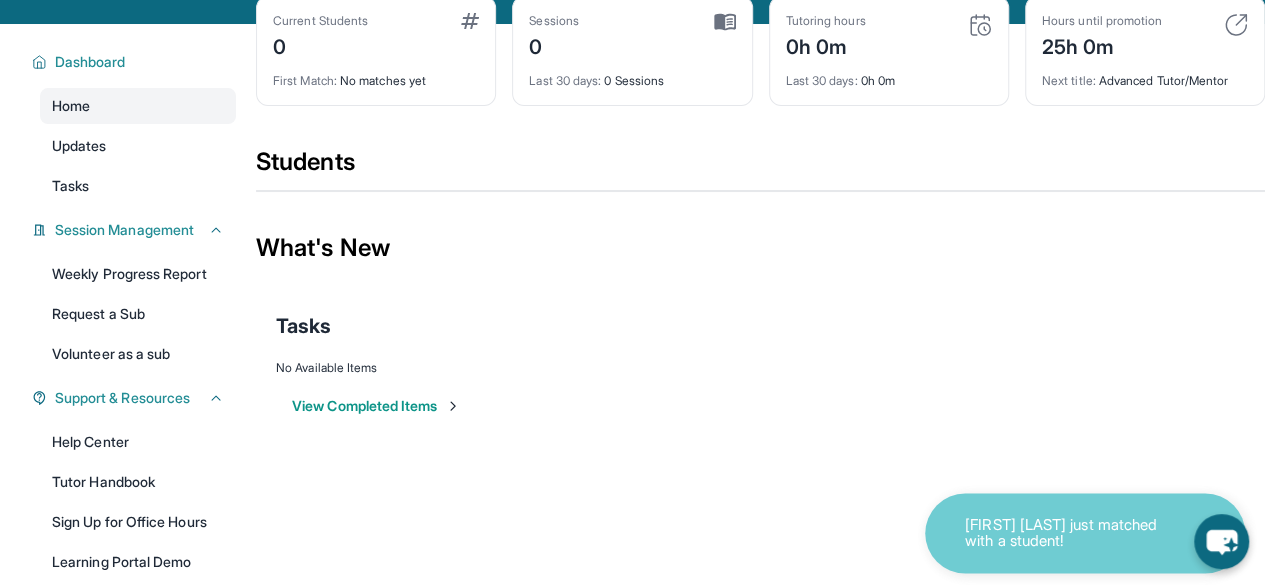 scroll, scrollTop: 294, scrollLeft: 0, axis: vertical 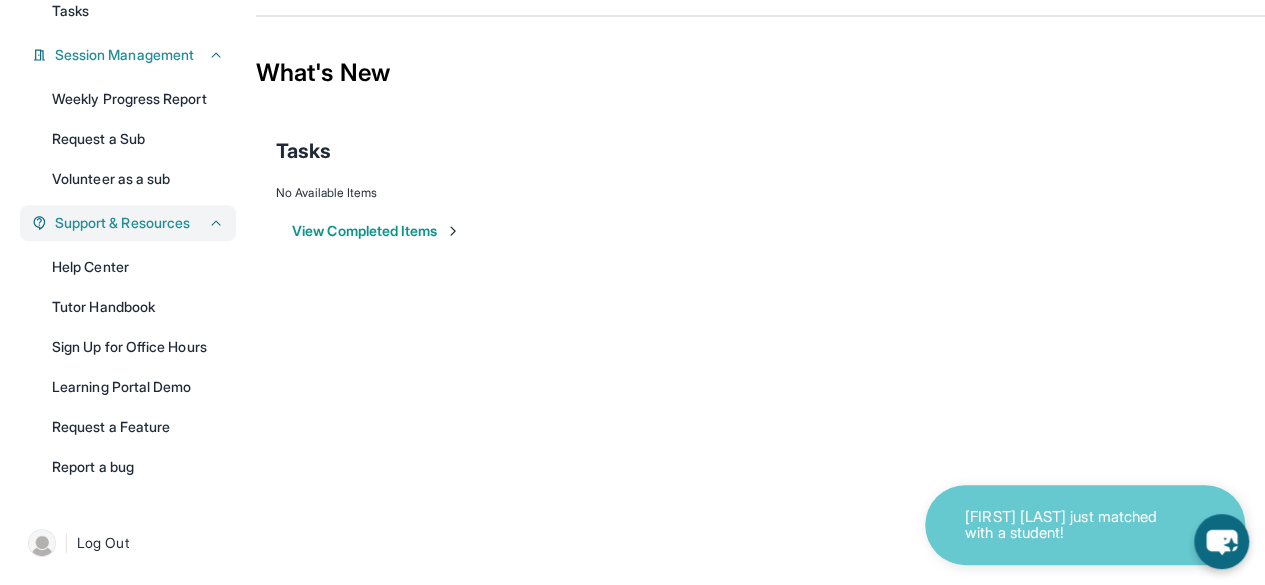 click 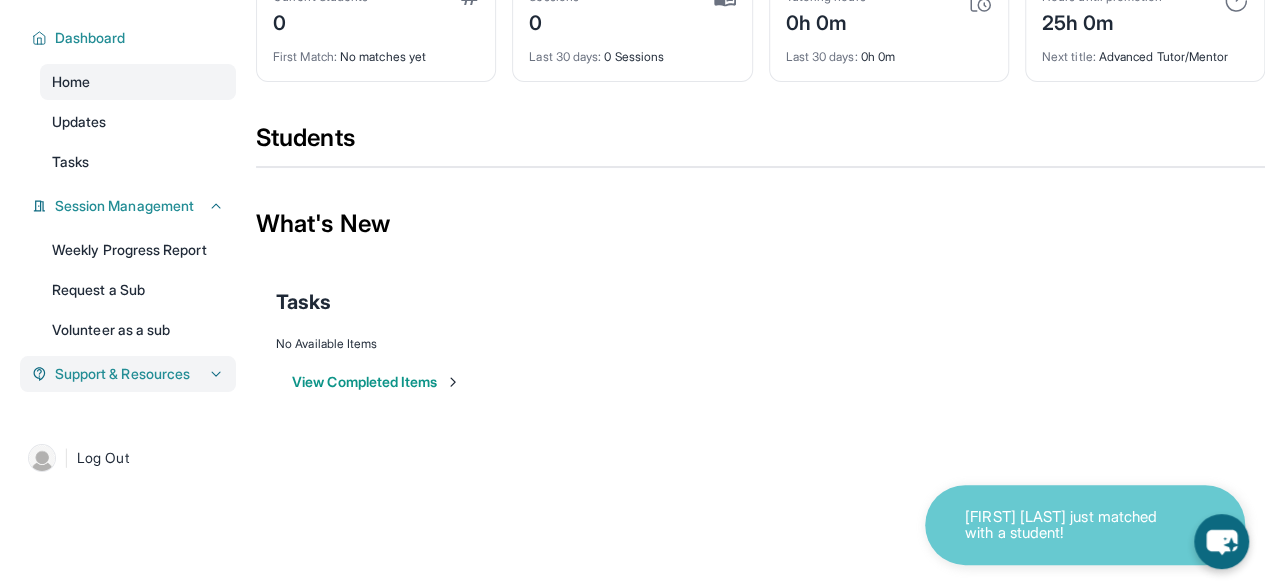 scroll, scrollTop: 144, scrollLeft: 0, axis: vertical 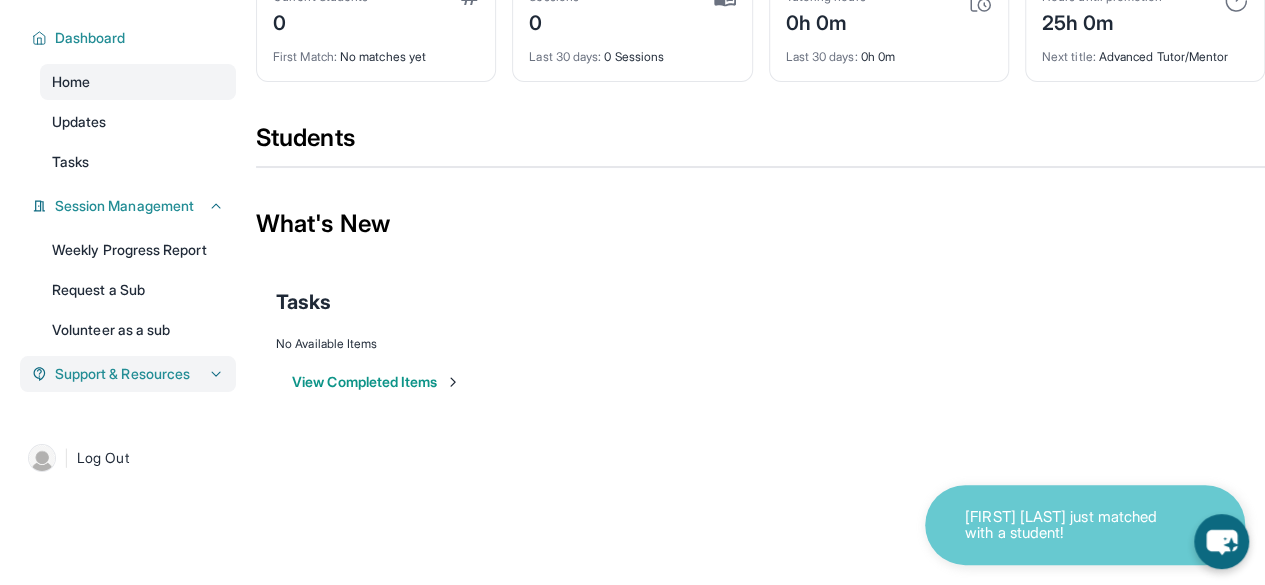 click 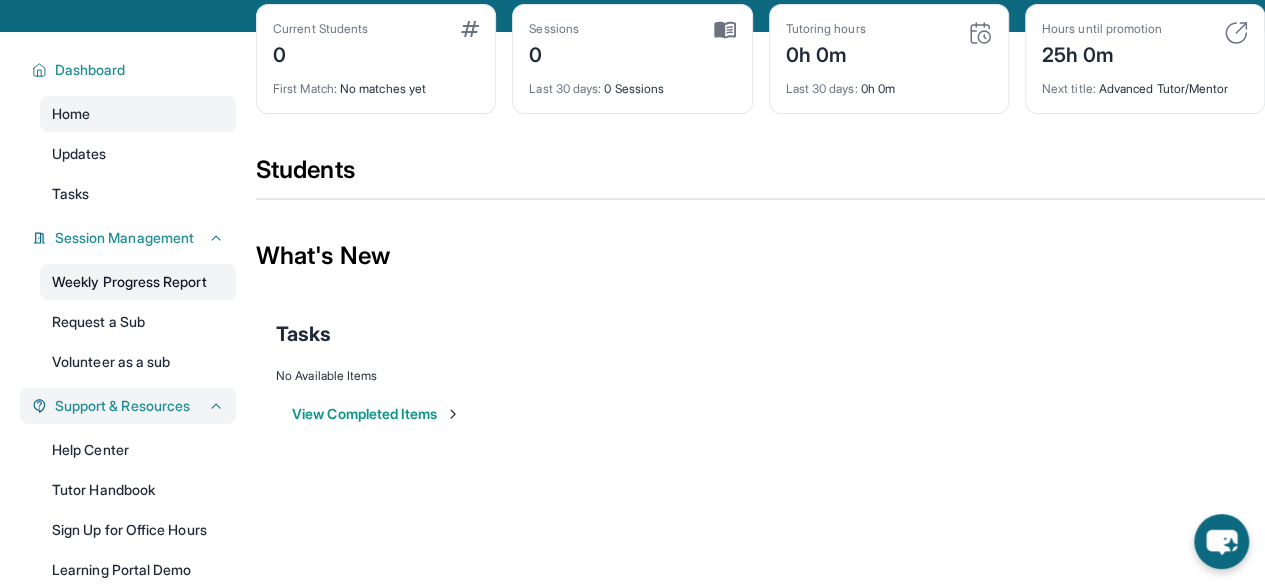 scroll, scrollTop: 94, scrollLeft: 0, axis: vertical 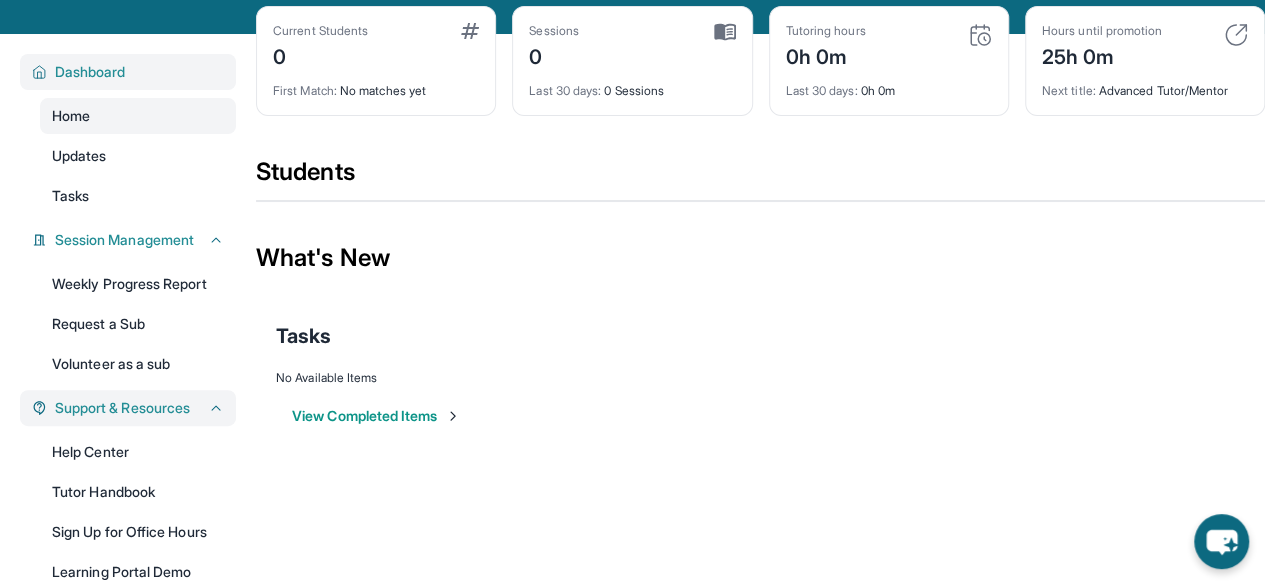 click on "Dashboard" at bounding box center [128, 72] 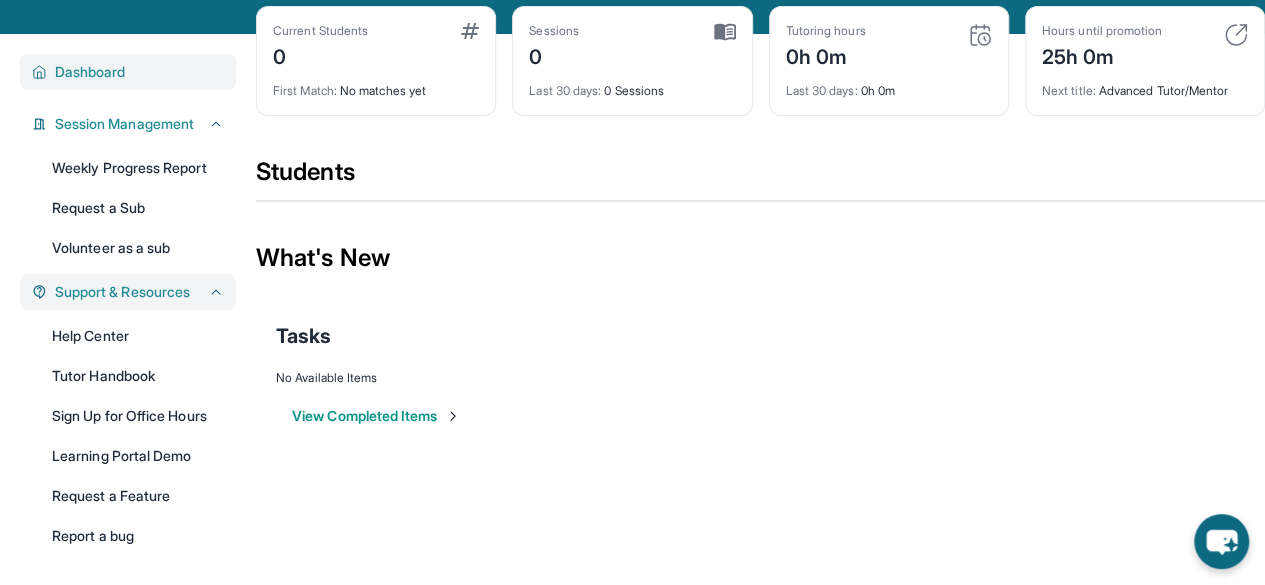 click on "Dashboard" at bounding box center [90, 72] 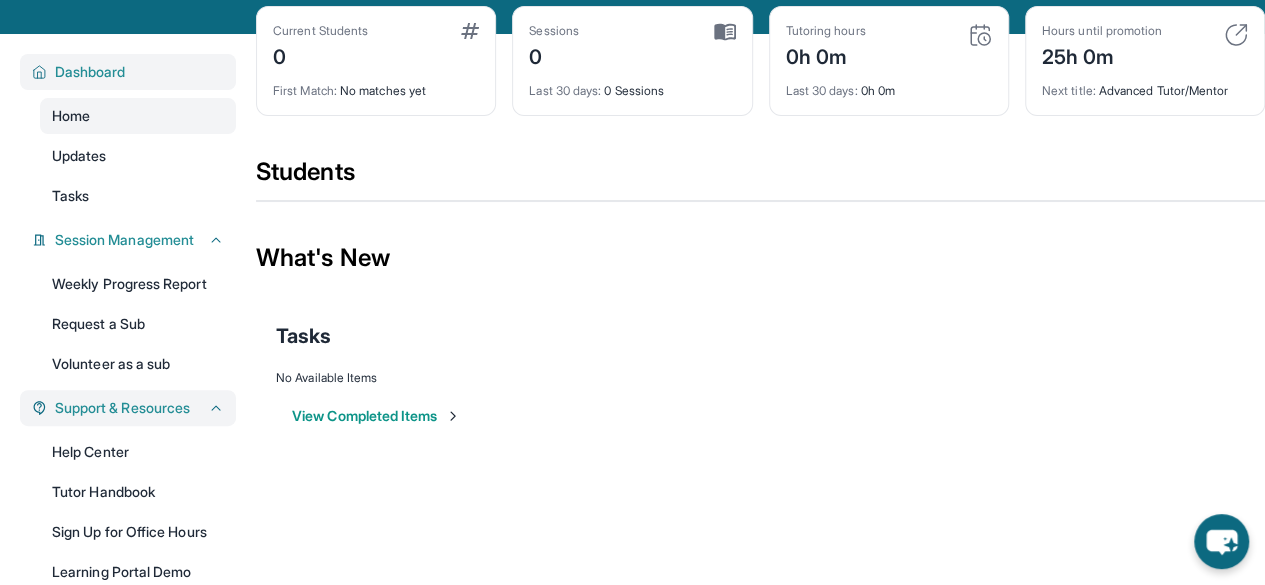 click on "Dashboard" at bounding box center [90, 72] 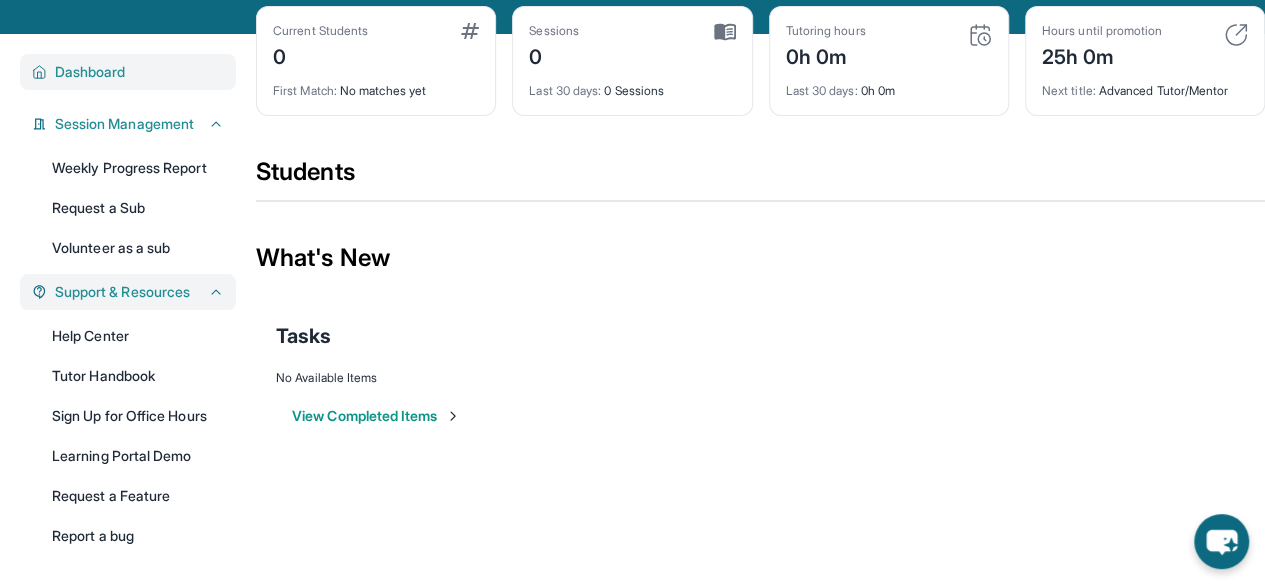 click on "Dashboard" at bounding box center [90, 72] 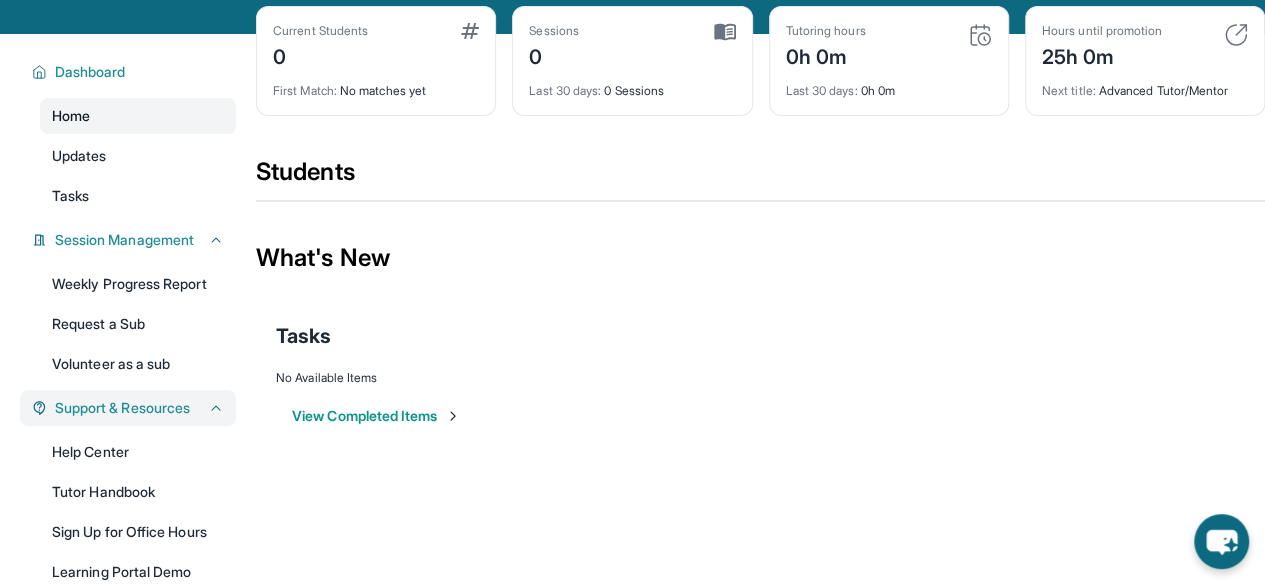 click on "Home" at bounding box center [138, 116] 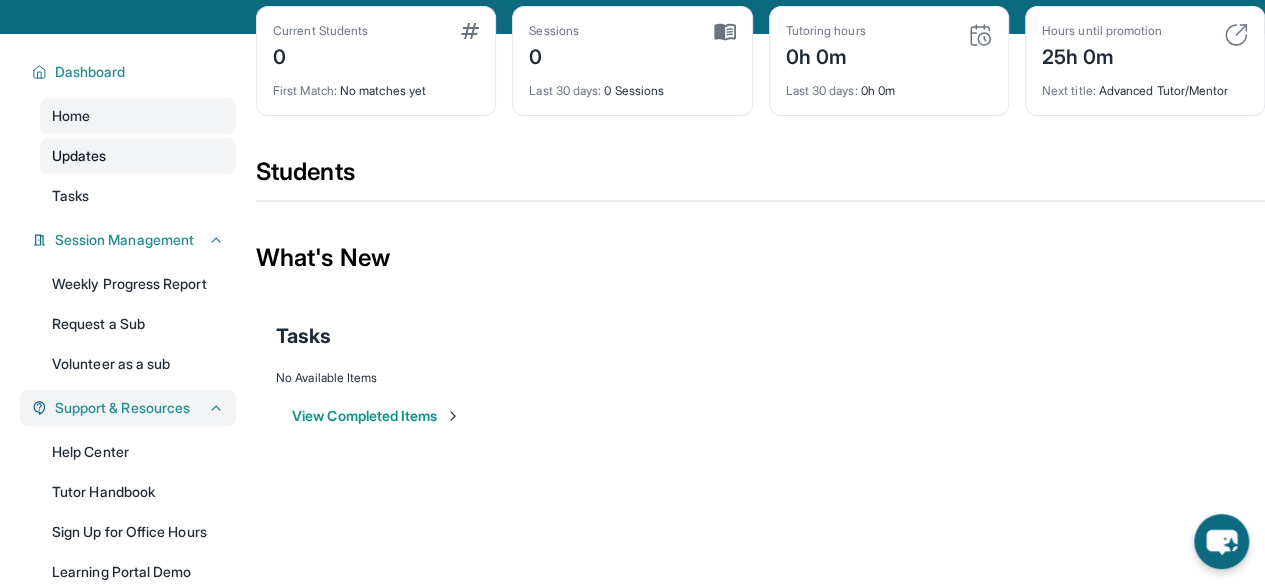 click on "Updates" at bounding box center [138, 156] 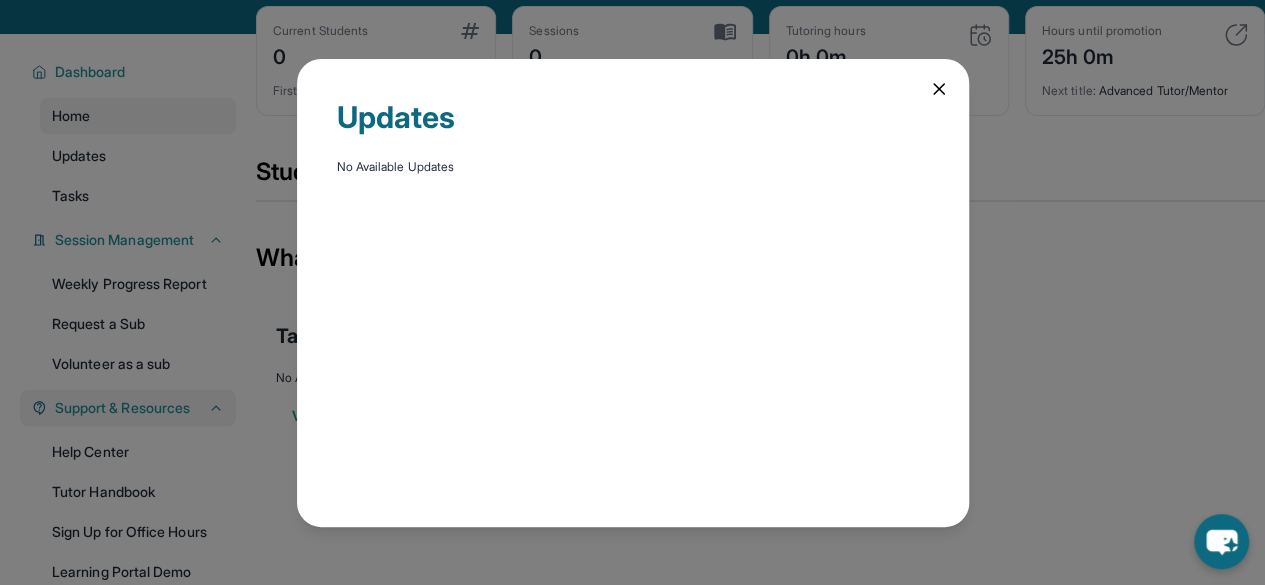 click on "Updates No Available Updates" at bounding box center (632, 292) 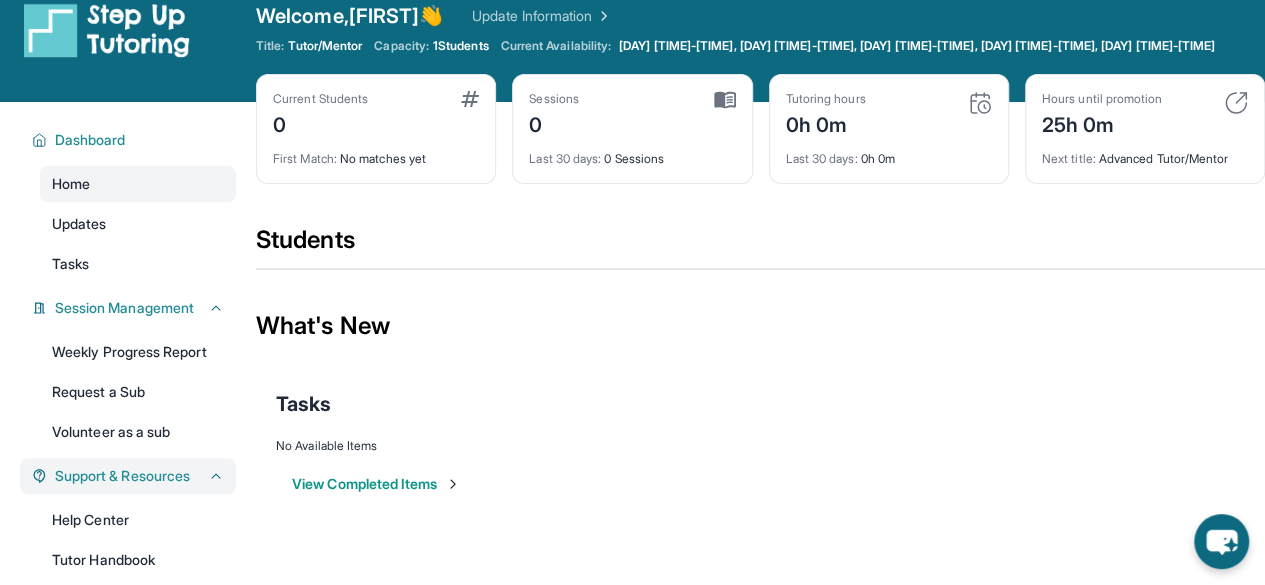 scroll, scrollTop: 0, scrollLeft: 0, axis: both 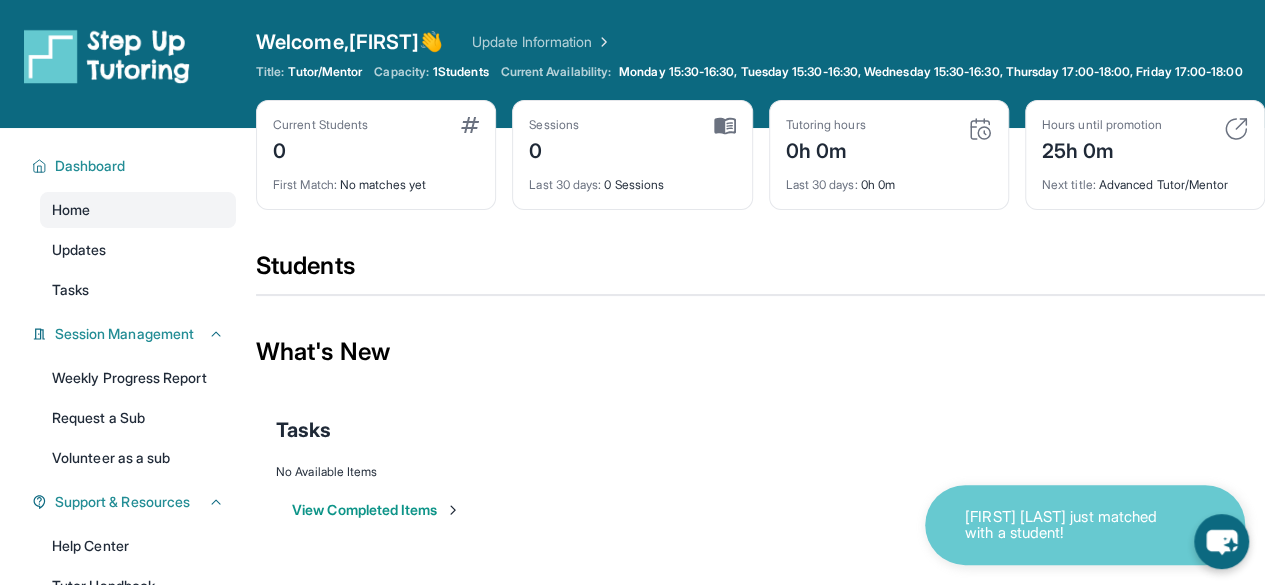 drag, startPoint x: 441, startPoint y: 65, endPoint x: 502, endPoint y: 73, distance: 61.522354 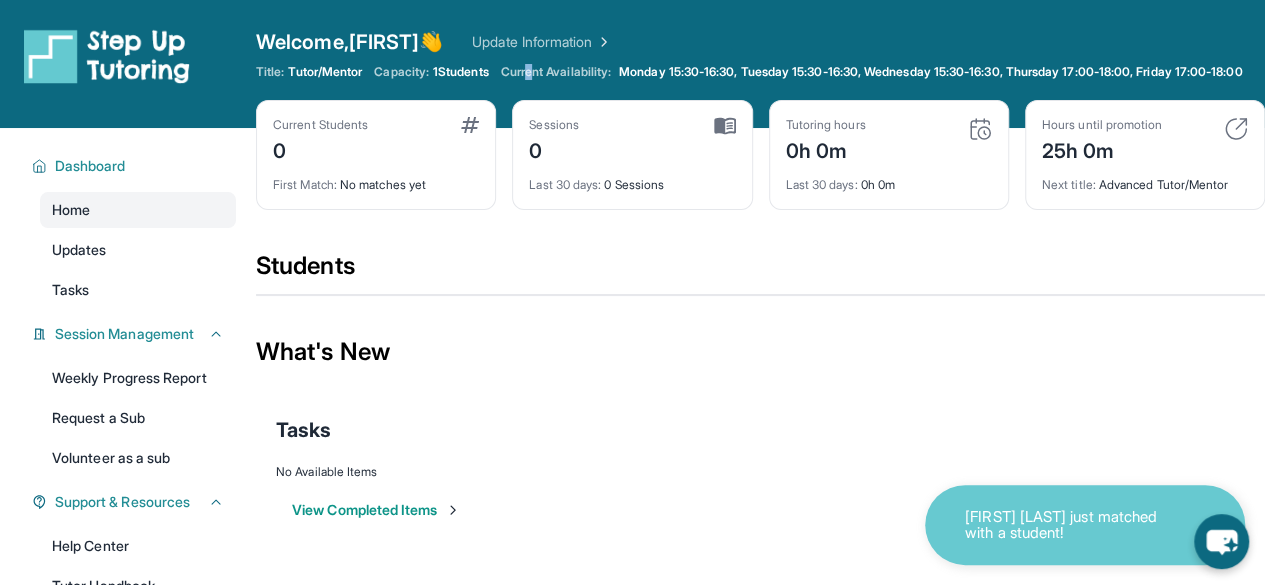 drag, startPoint x: 541, startPoint y: 67, endPoint x: 556, endPoint y: 54, distance: 19.849434 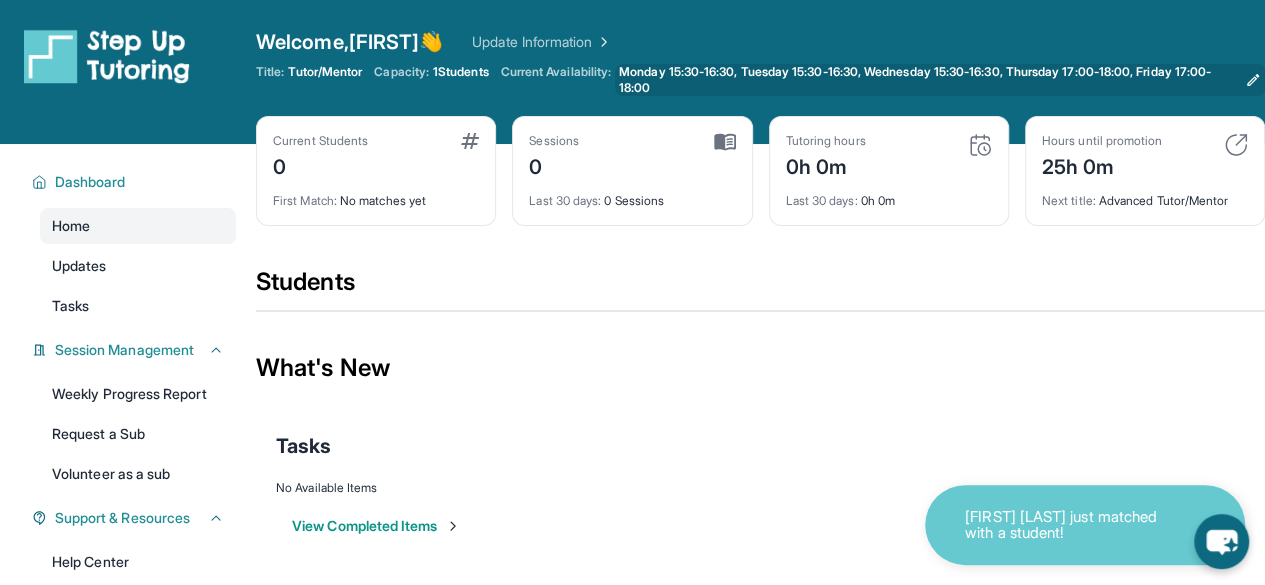 click on "Monday 15:30-16:30, Tuesday 15:30-16:30, Wednesday 15:30-16:30, Thursday 17:00-18:00, Friday 17:00-18:00" at bounding box center [928, 80] 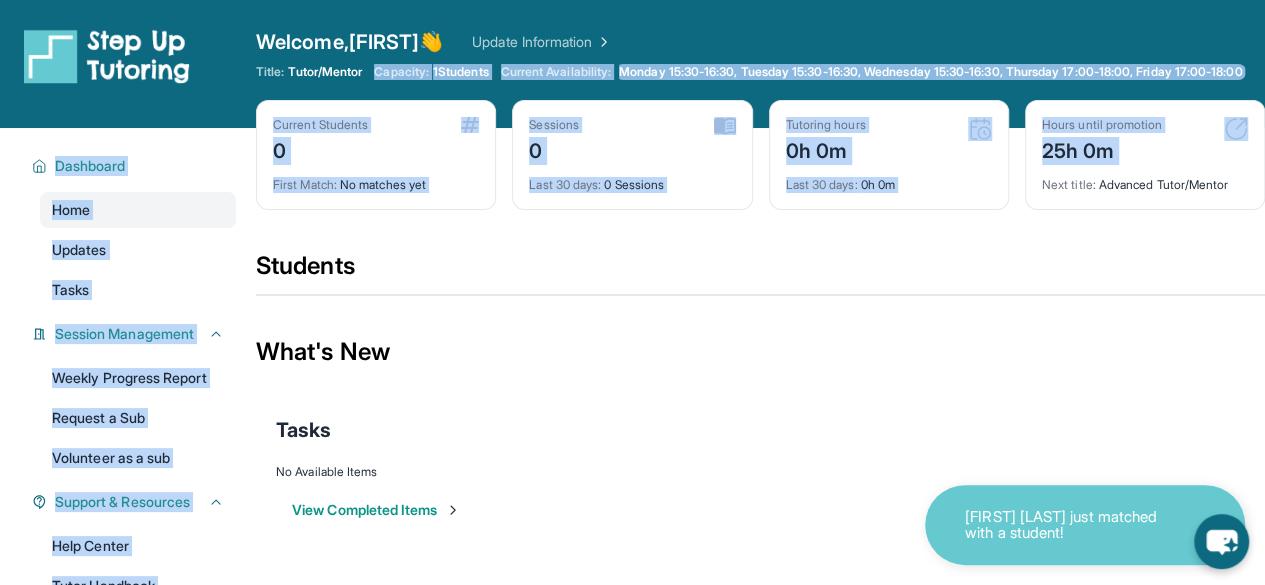 drag, startPoint x: 365, startPoint y: 66, endPoint x: 1045, endPoint y: 216, distance: 696.3476 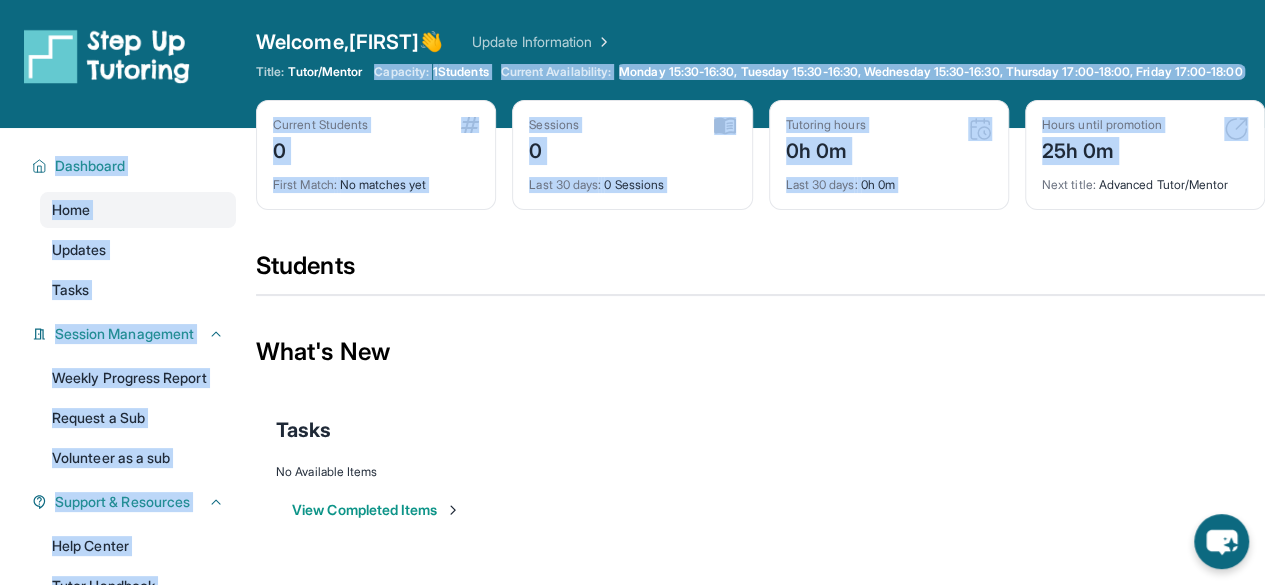 click on "Hours until promotion 25h 0m Next title :   Advanced Tutor/Mentor" at bounding box center (1145, 155) 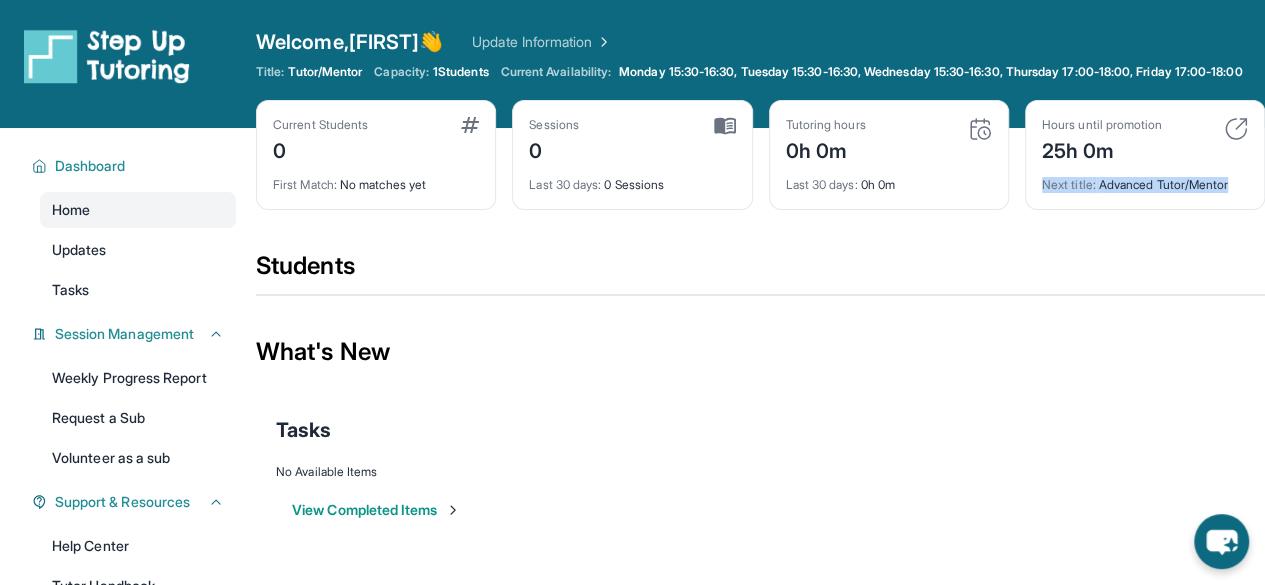 drag, startPoint x: 1044, startPoint y: 208, endPoint x: 1236, endPoint y: 194, distance: 192.50974 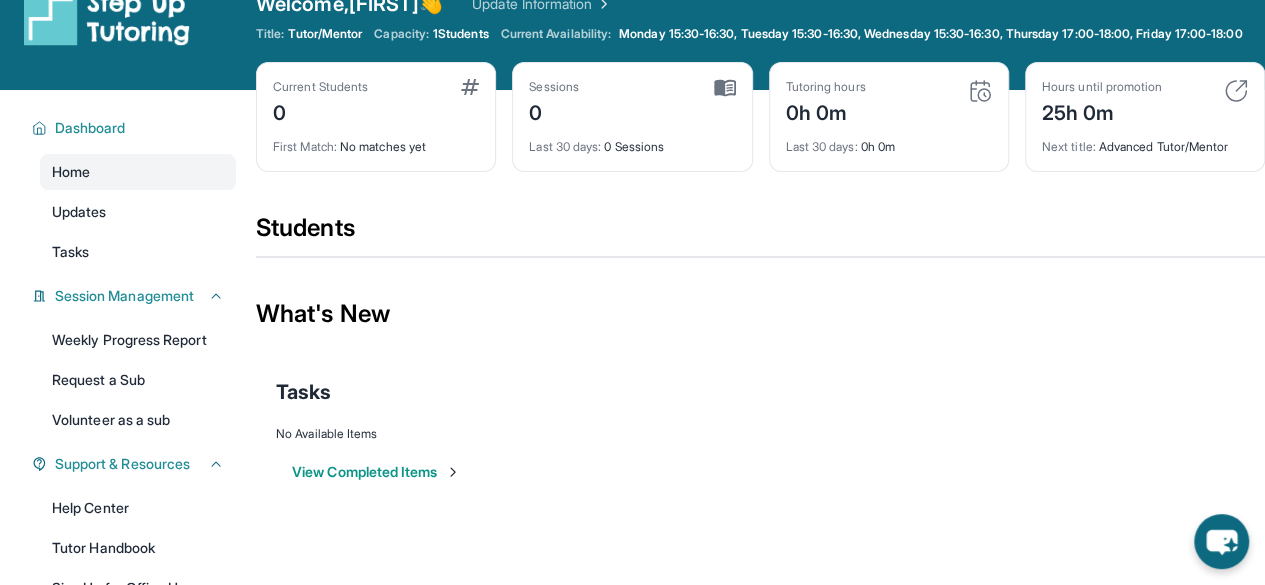 scroll, scrollTop: 0, scrollLeft: 0, axis: both 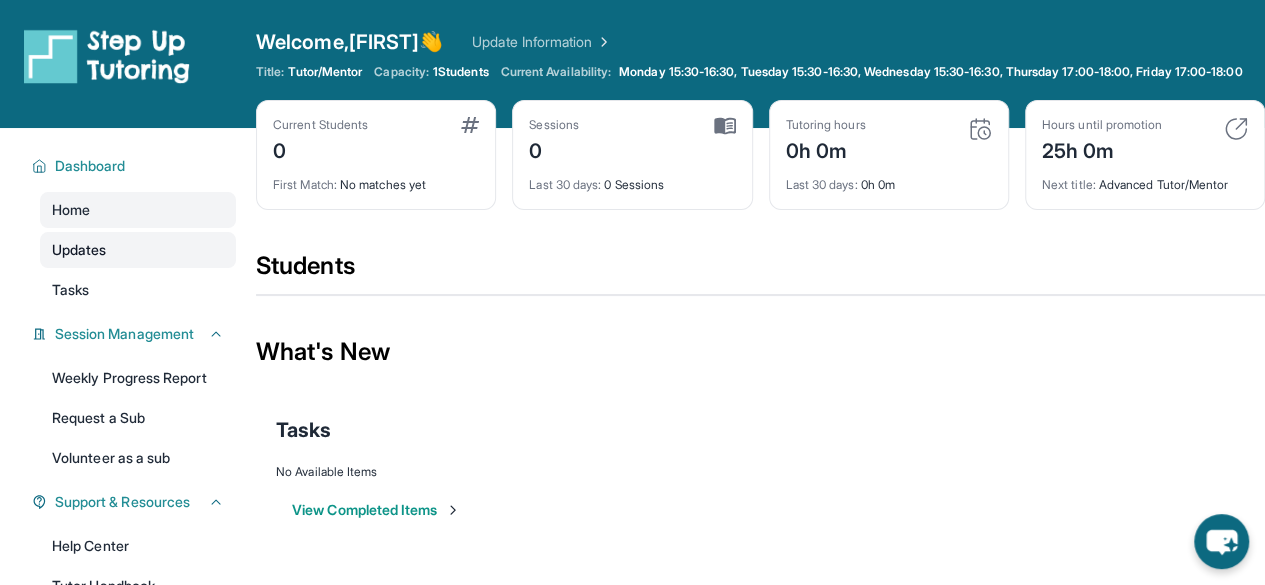 click on "Updates" at bounding box center (138, 250) 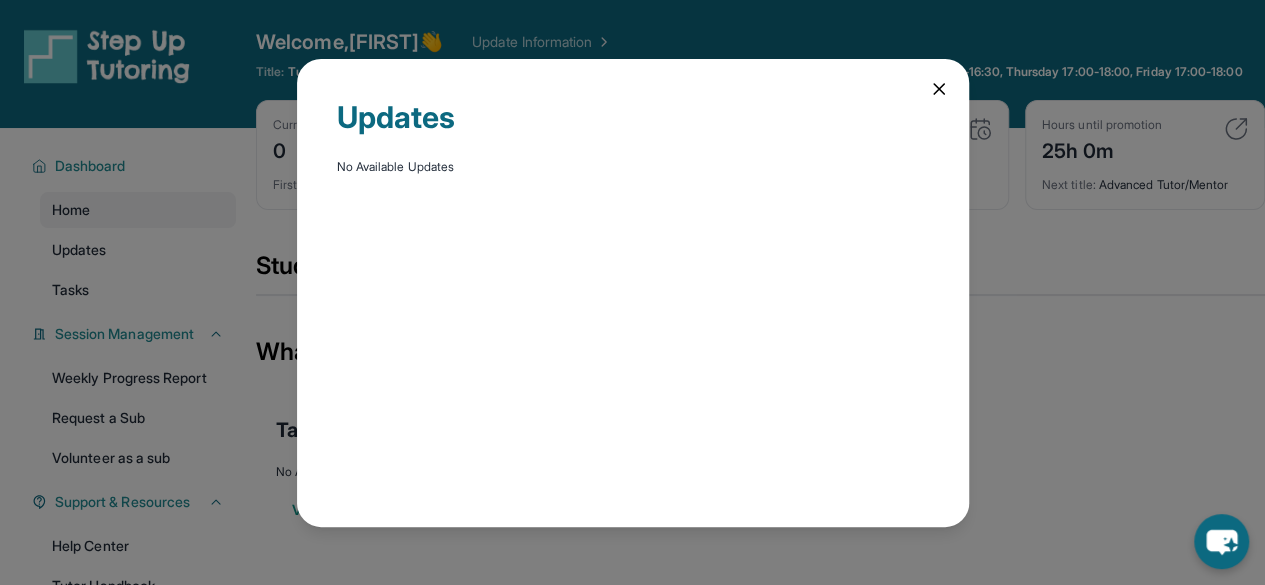 click on "Updates No Available Updates" at bounding box center [633, 293] 